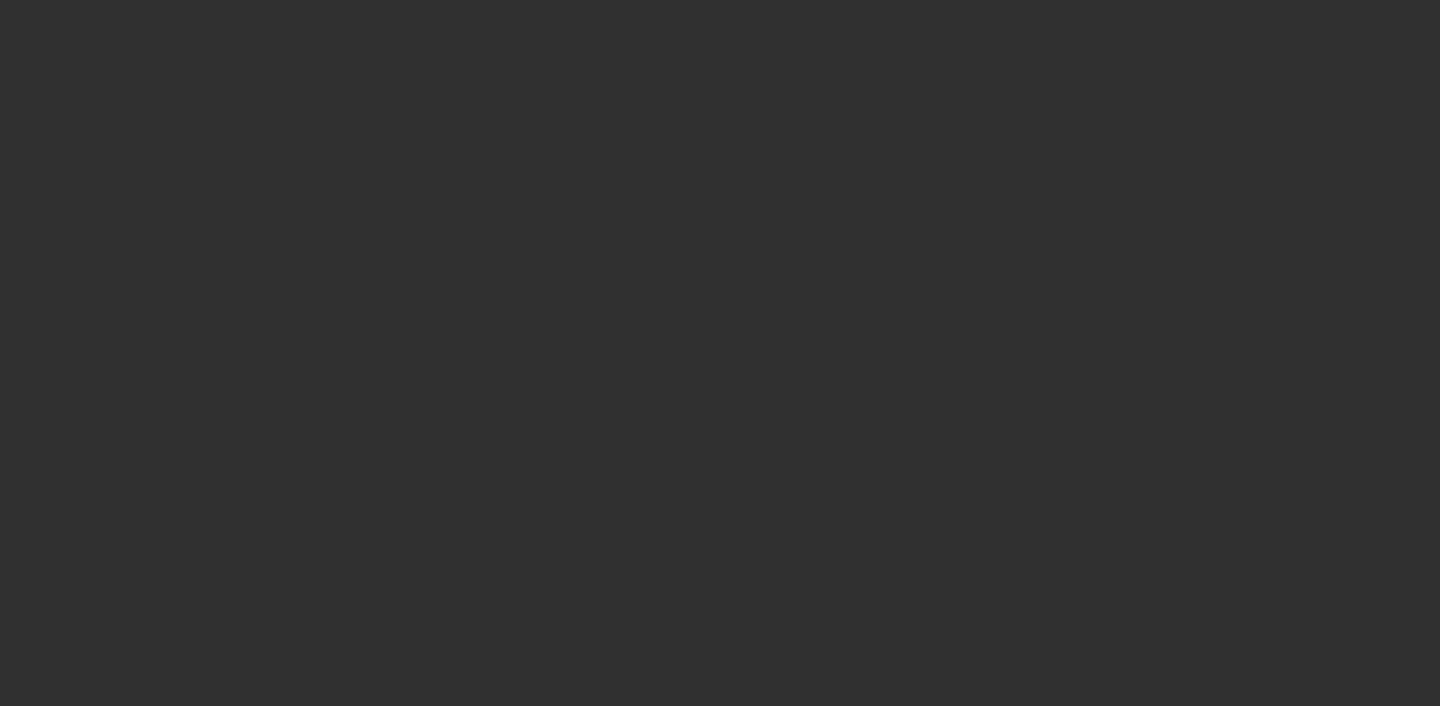 scroll, scrollTop: 0, scrollLeft: 0, axis: both 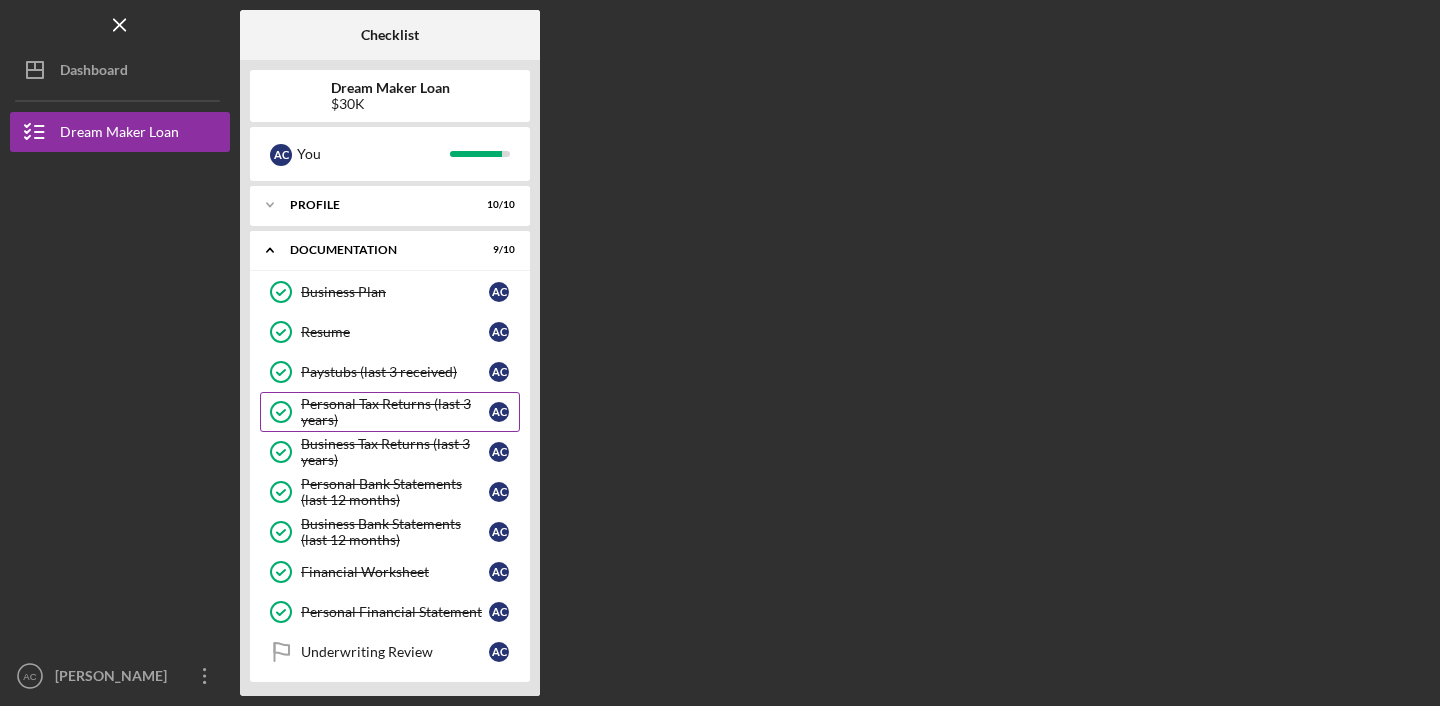 click on "Personal Tax Returns (last 3 years)" at bounding box center (395, 412) 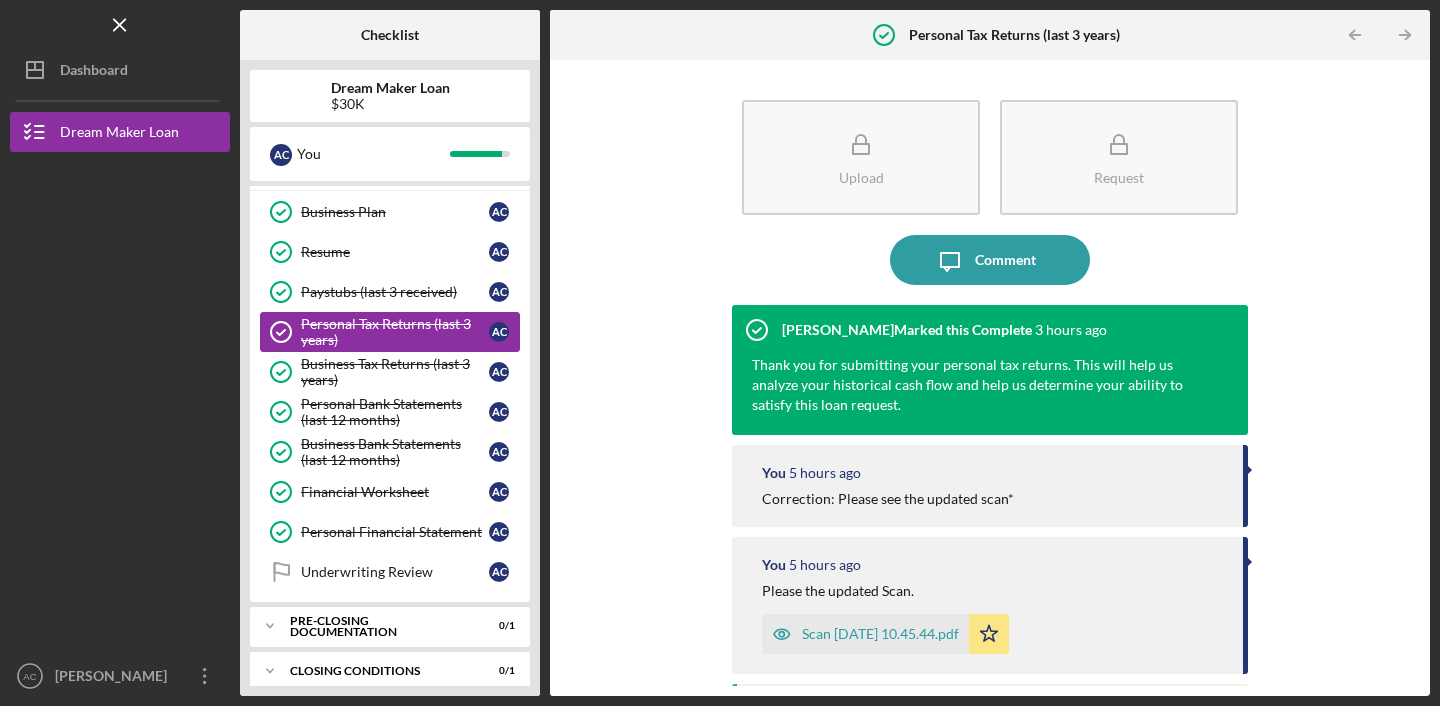 scroll, scrollTop: 96, scrollLeft: 0, axis: vertical 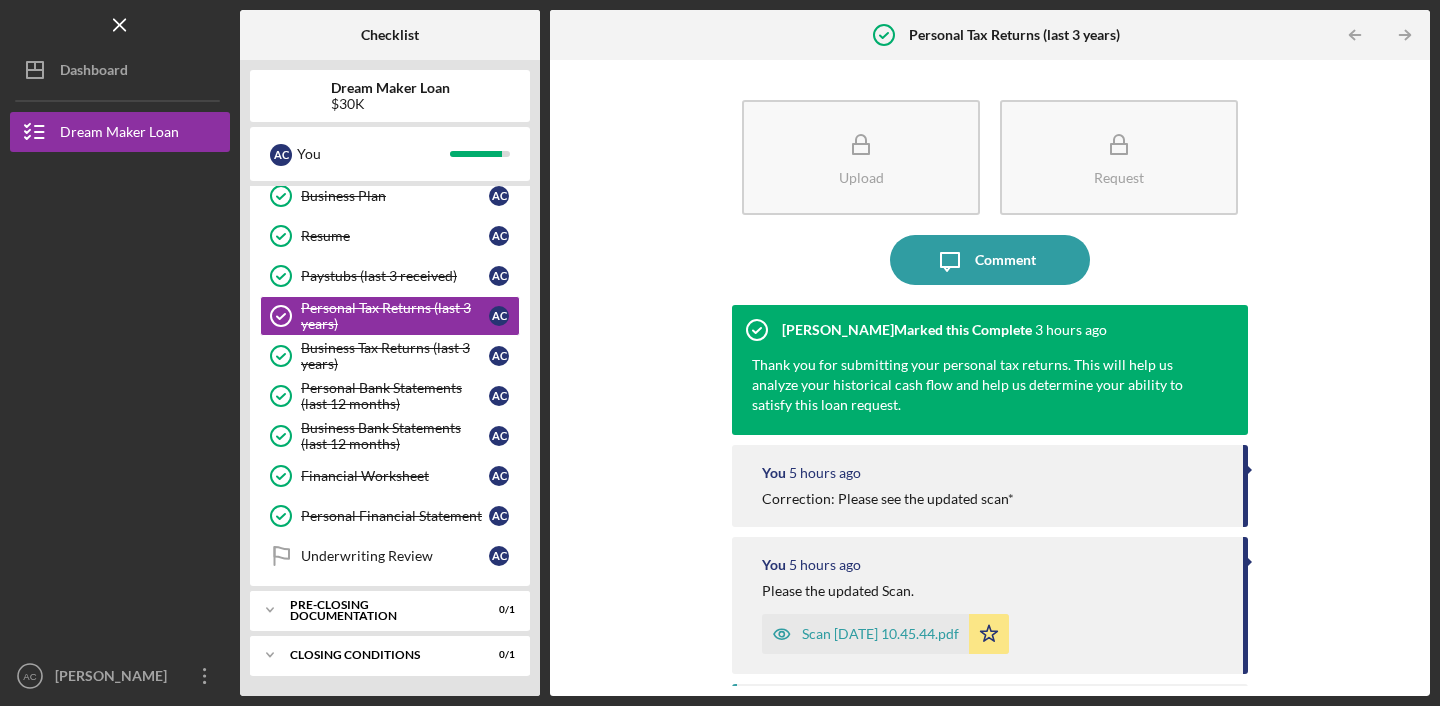 click on "Upload Request Icon/Message Comment Vincent Tanner  Marked this Complete    3 hours ago Thank you for submitting your personal tax returns. This will help us analyze your historical cash flow and help us determine your ability to satisfy this loan request. You   5 hours ago Correction: Please see the updated scan*  You   5 hours ago Please the updated Scan.  Scan 2025-7-3 10.45.44.pdf Icon/Star Vincent Tanner   6 hours ago I need all pages of your tax returns for 2022,2023 and 2024.  Vince  You   3 days ago Scan 2025-6-30 15.40.49.pdf Icon/Star Scan 2025-6-30 16.03.21.pdf Icon/Star Vincent Tanner   Please provide copies of your personal tax returns for the last 3 years. This information will be used to analyze your ability to repay the loan." at bounding box center [990, 378] 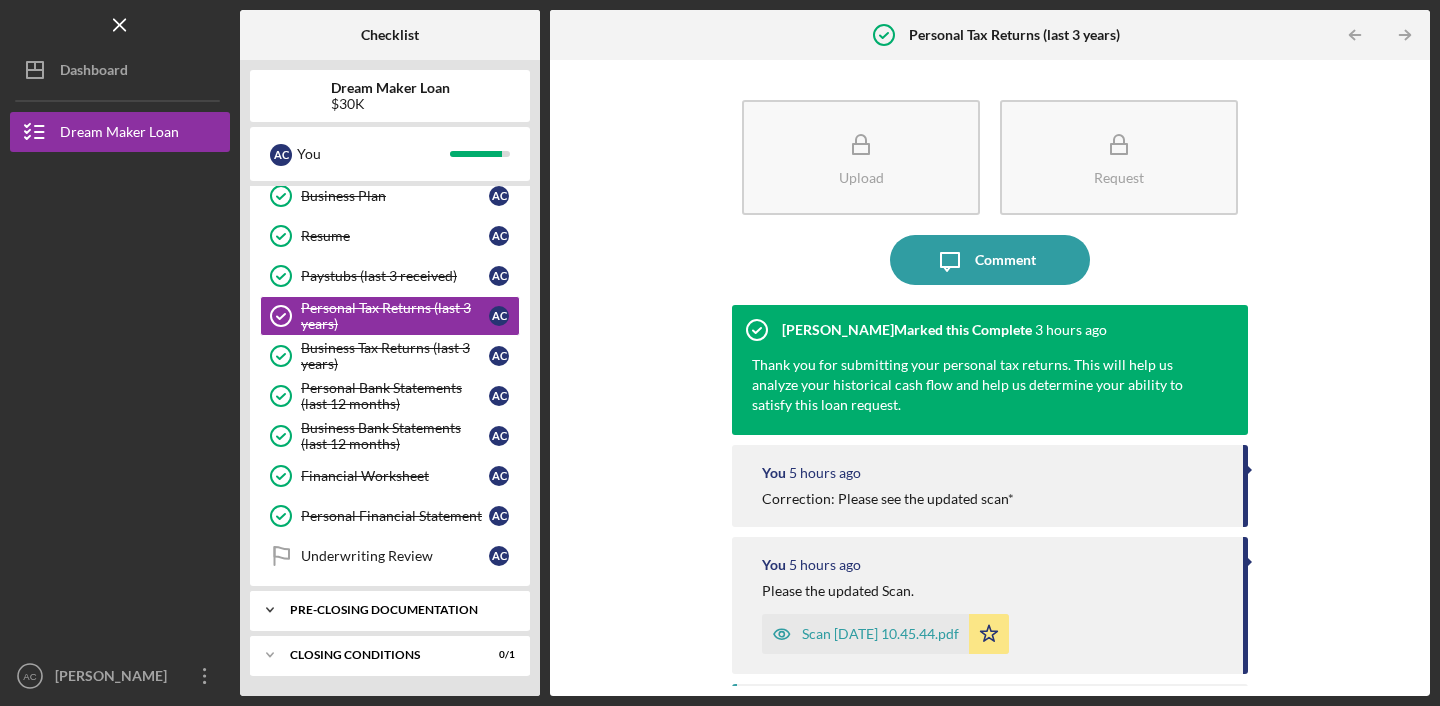 click on "Pre-Closing Documentation" at bounding box center [397, 610] 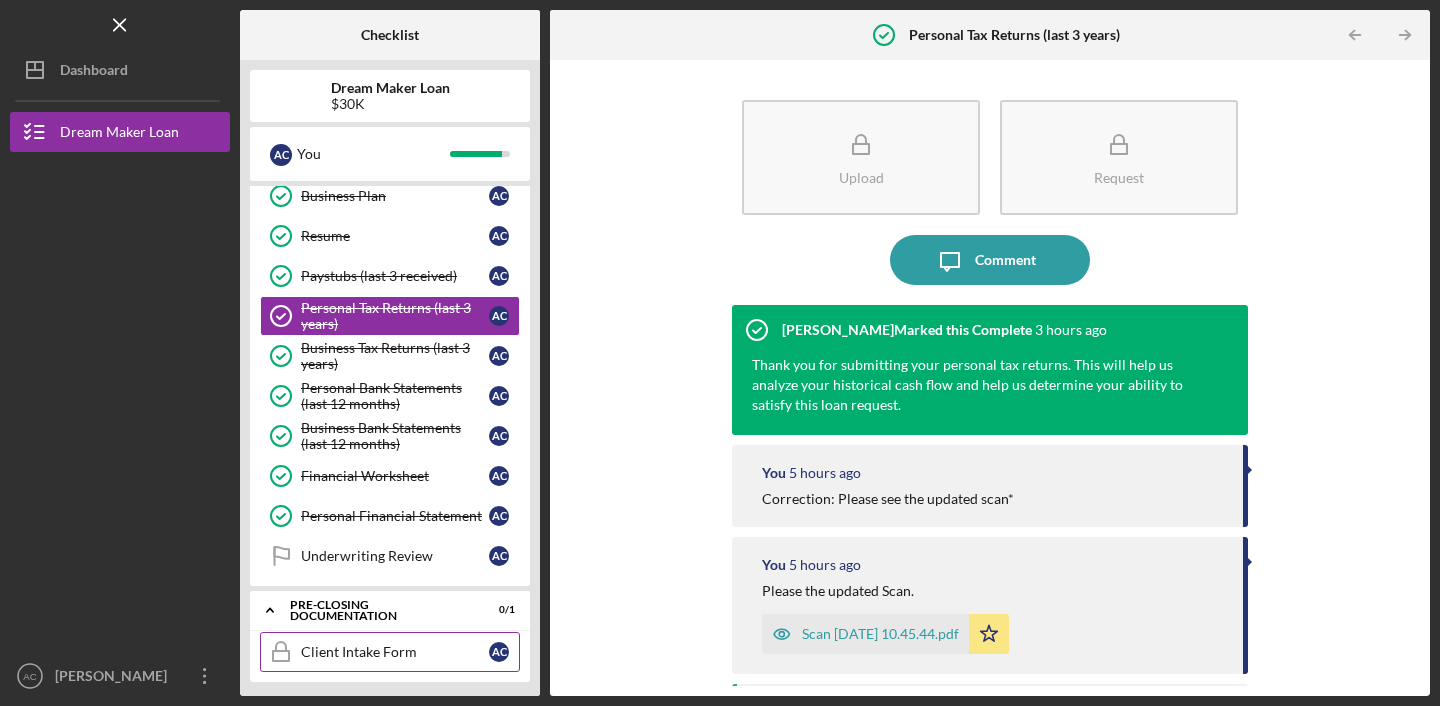 click on "Client Intake Form" at bounding box center [395, 652] 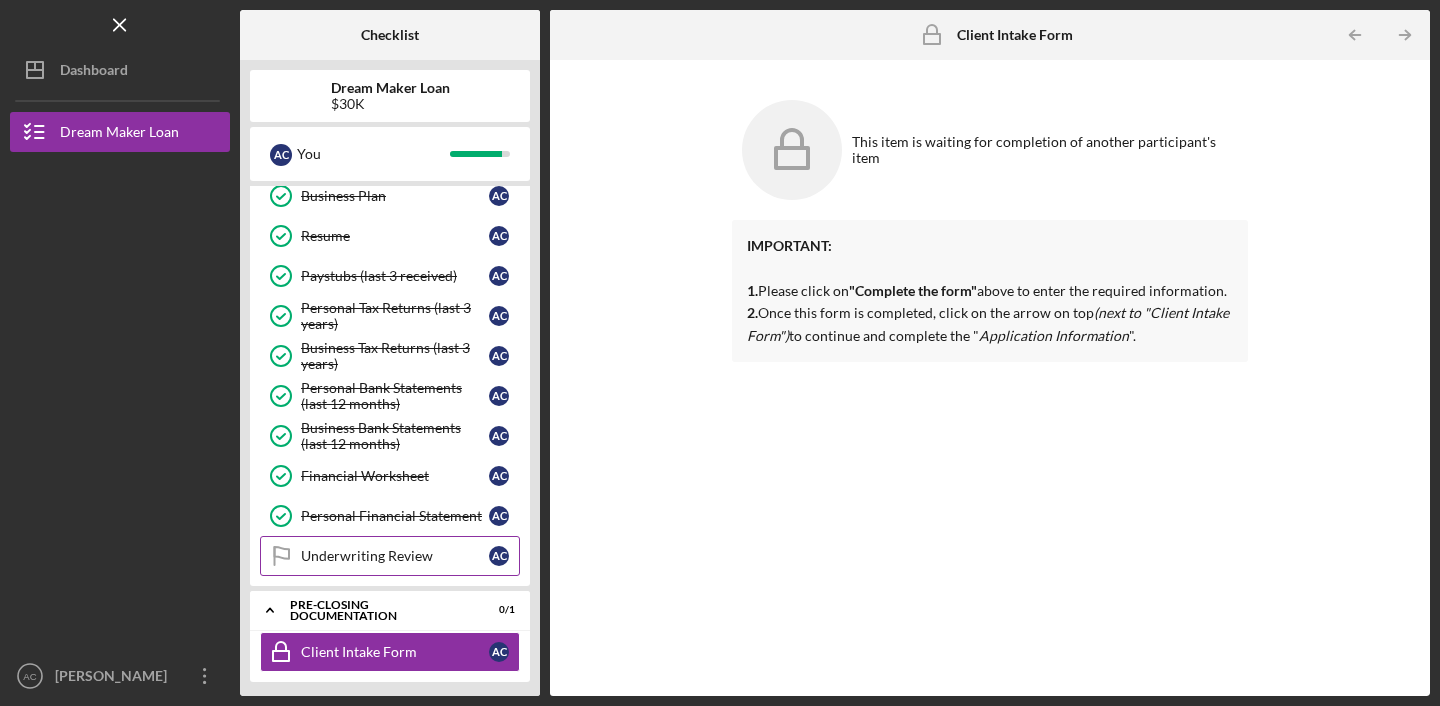 click on "Underwriting Review" at bounding box center [395, 556] 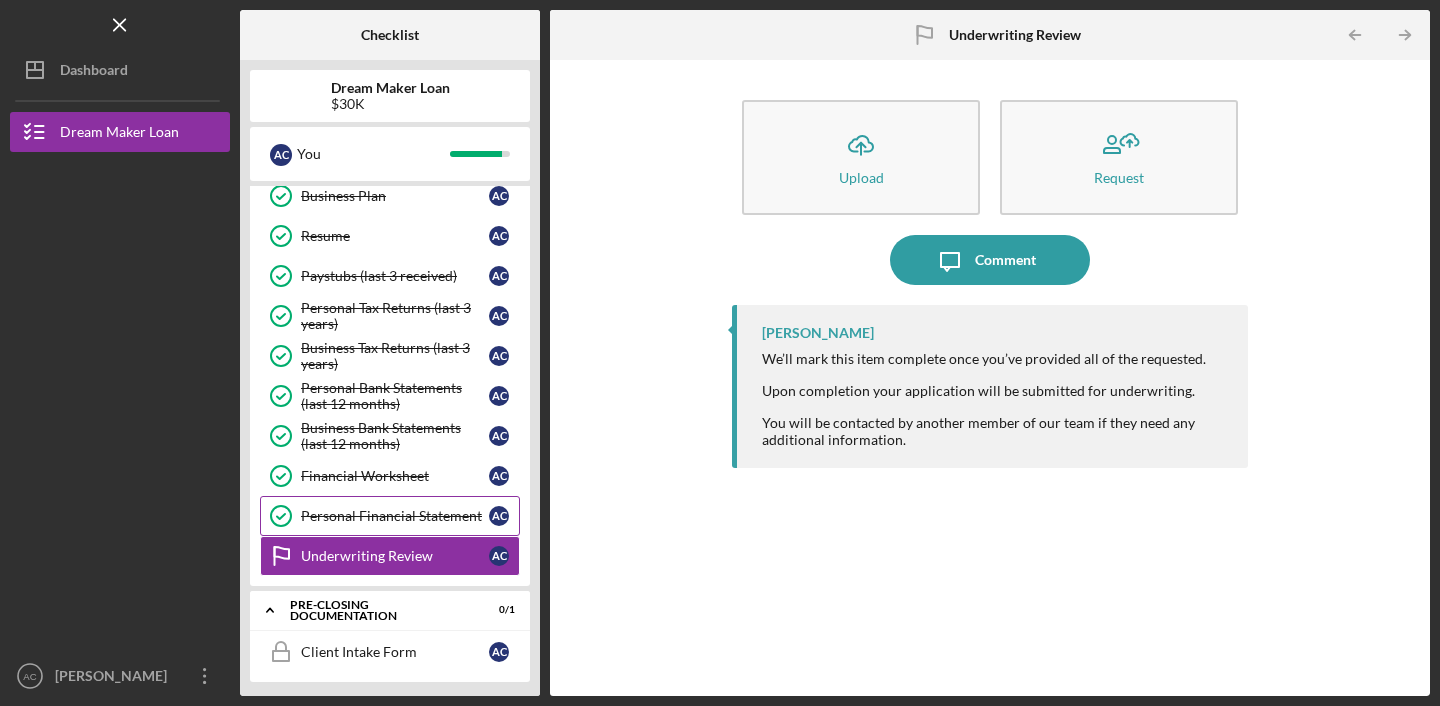click on "Personal Financial Statement" at bounding box center (395, 516) 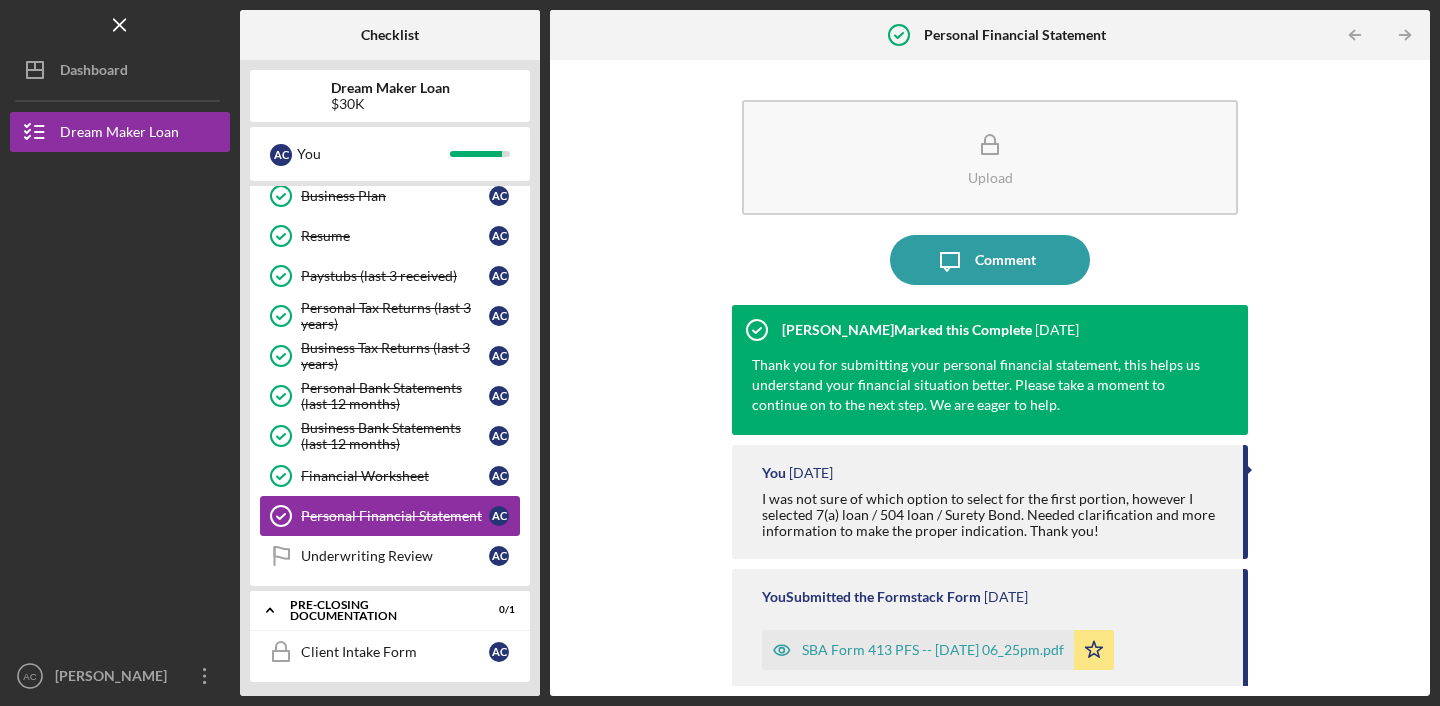 click on "Personal Financial Statement" at bounding box center [395, 516] 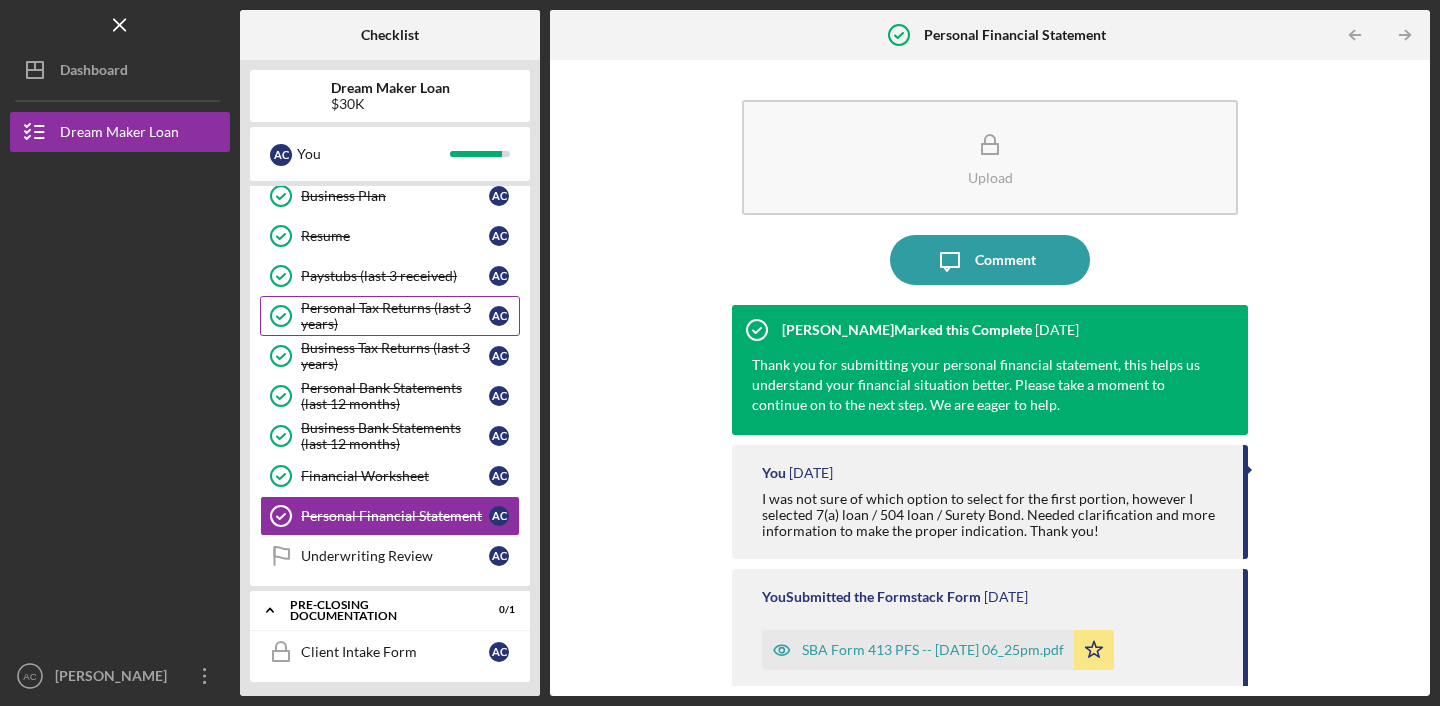 click on "Personal Tax Returns (last 3 years)" at bounding box center [395, 316] 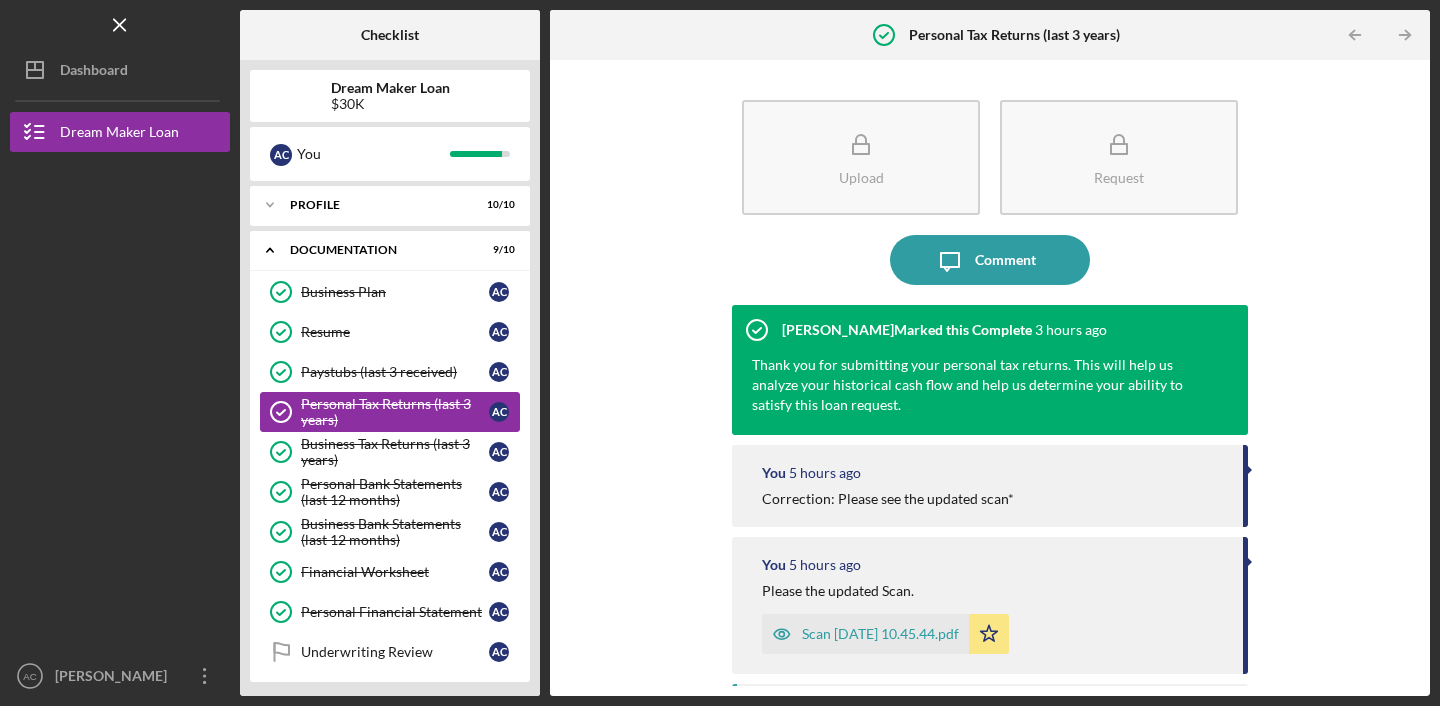 scroll, scrollTop: 0, scrollLeft: 0, axis: both 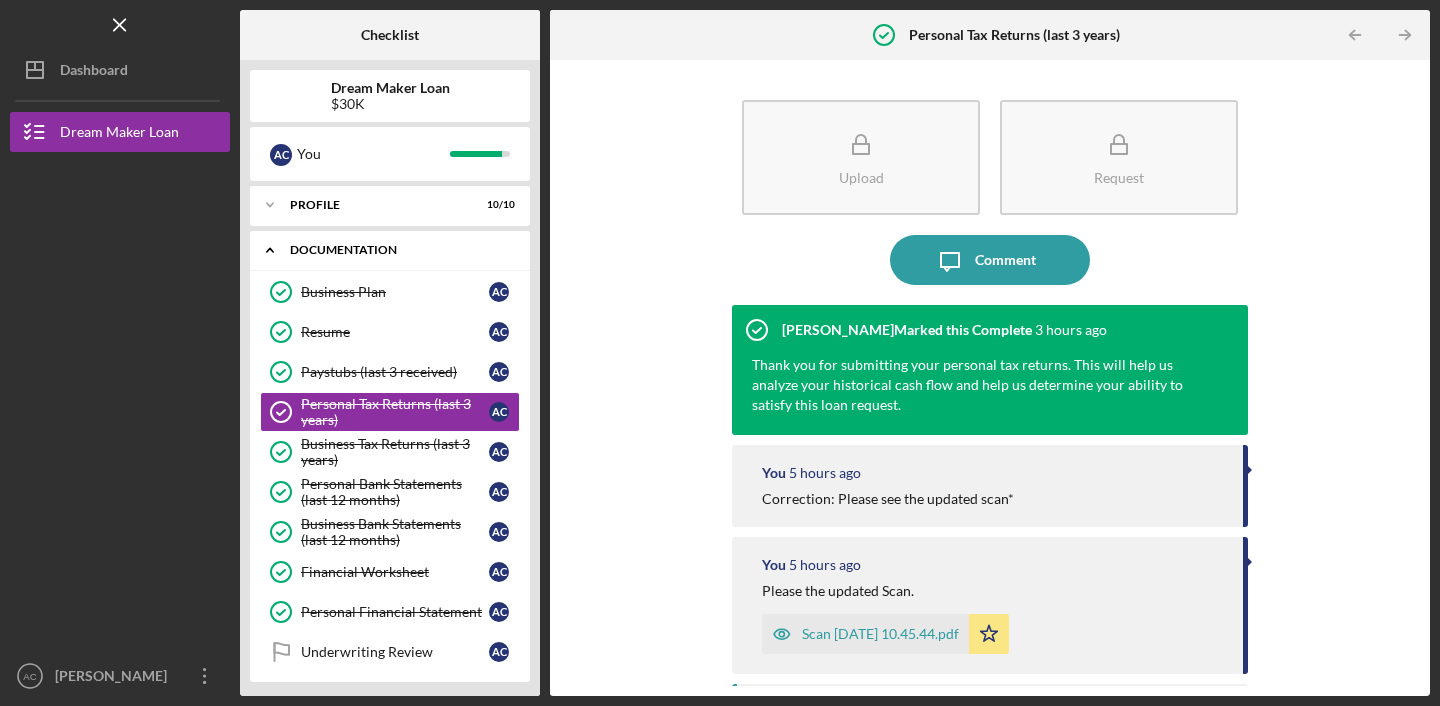click on "Icon/Expander Documentation 9 / 10" at bounding box center [390, 250] 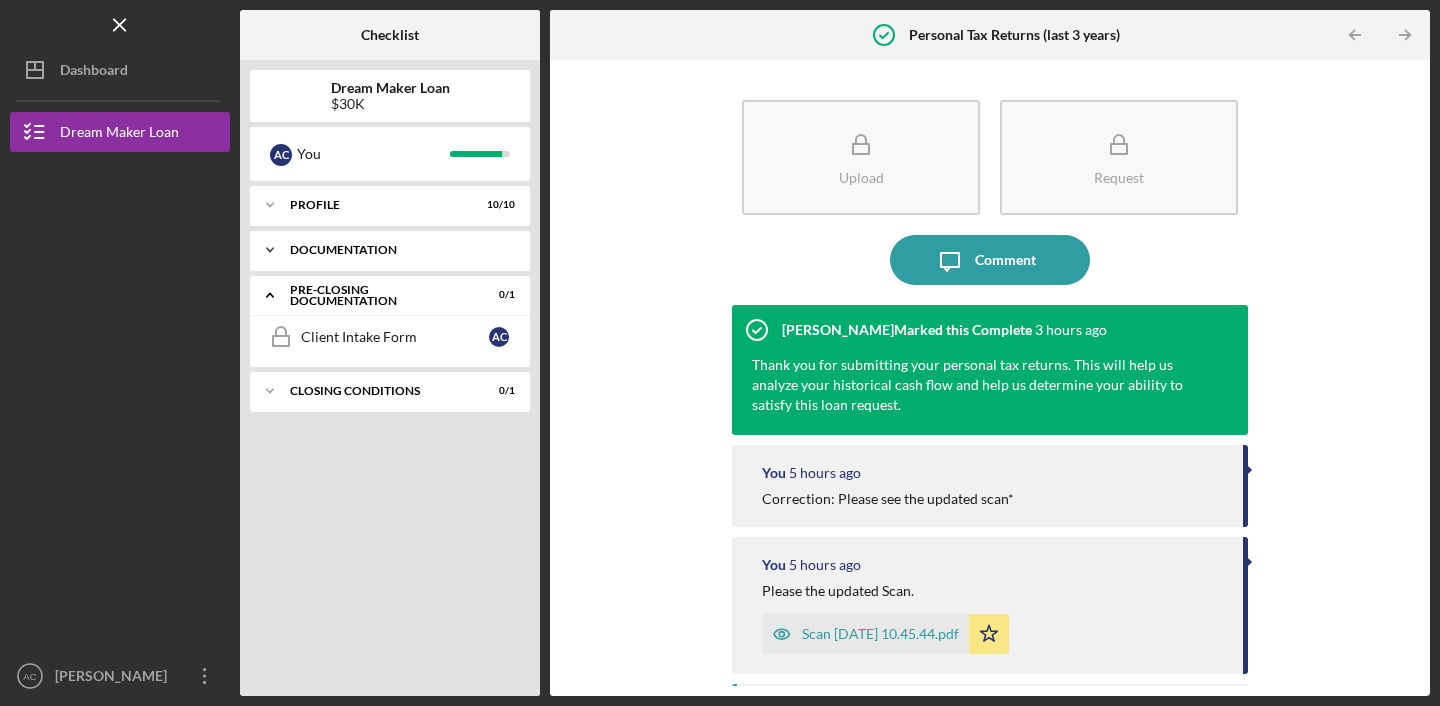 click on "Icon/Expander Documentation 9 / 10" at bounding box center (390, 250) 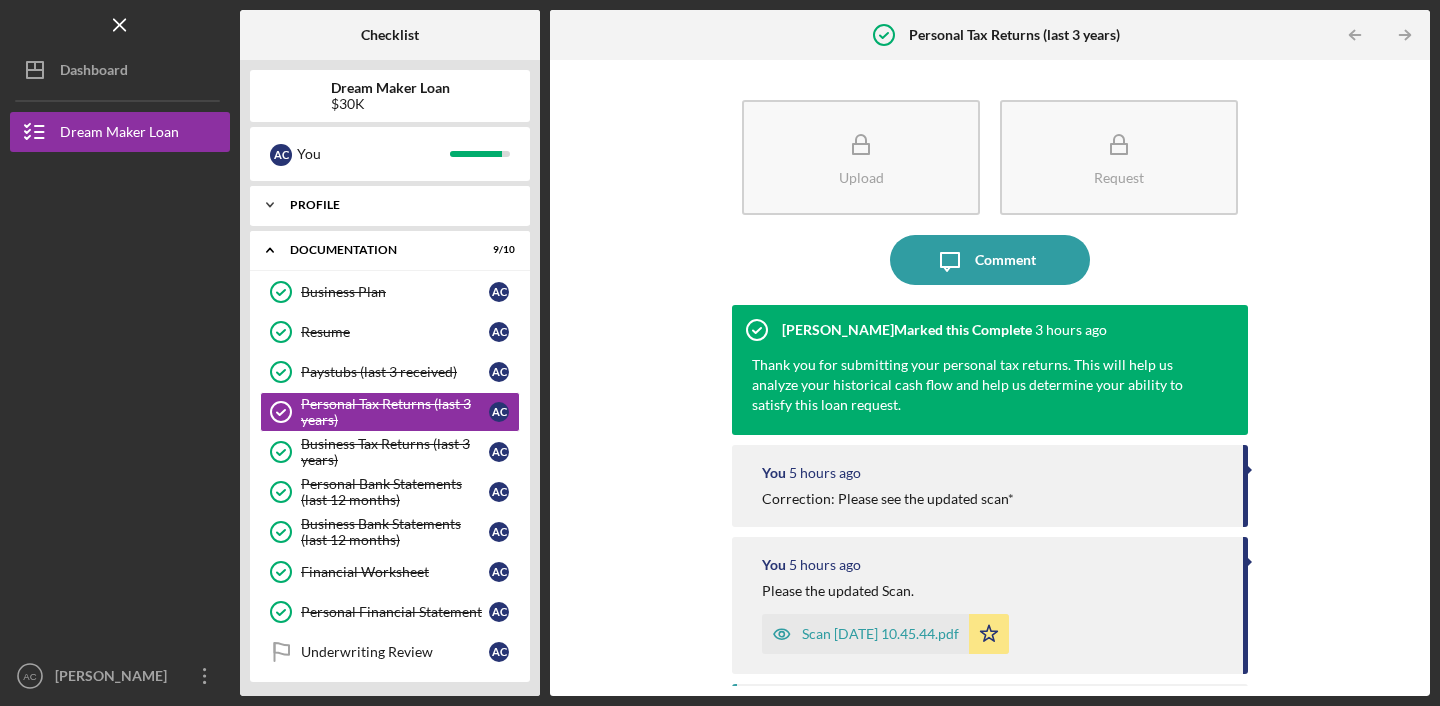 click on "Icon/Expander Profile 10 / 10" at bounding box center [390, 205] 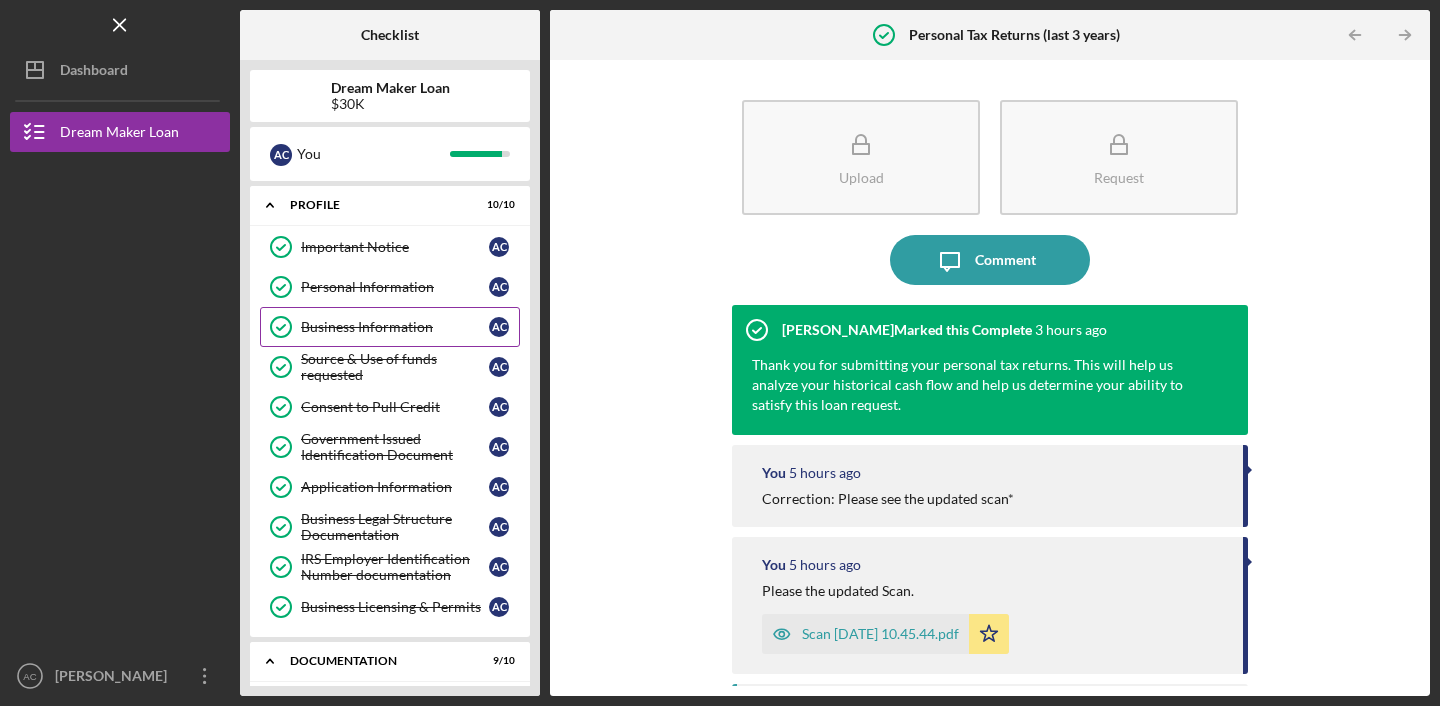 click on "Business Information" at bounding box center (395, 327) 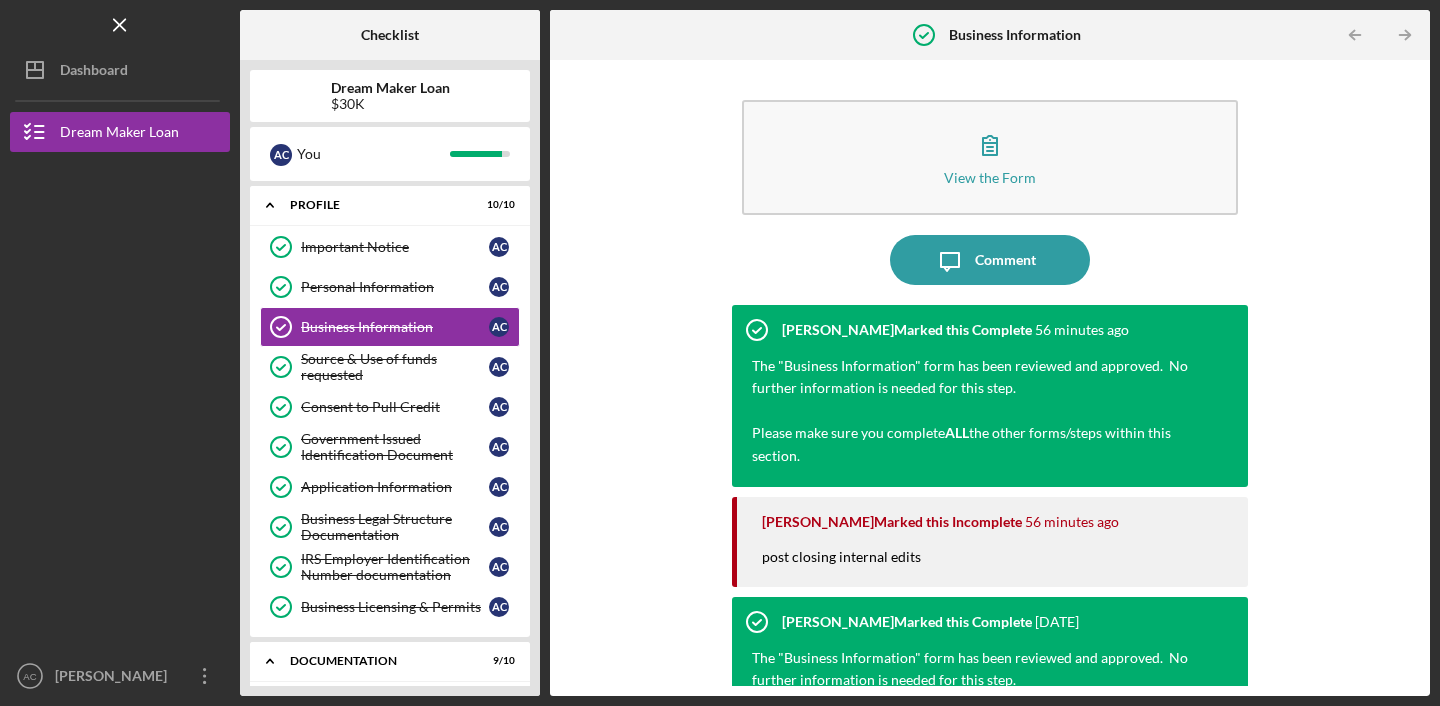click on "View the Form Form Icon/Message Comment Vincent Tanner  Marked this Complete    56 minutes ago
The "Business Information" form has been reviewed and approved.  No further information is needed for this step.  Please make sure you complete  ALL  the other forms/steps within this section.
Vincent Tanner  Marked this Incomplete    56 minutes ago post closing internal edits Vincent Tanner  Marked this Complete    2 weeks ago
The "Business Information" form has been reviewed and approved.  No further information is needed for this step.  Please make sure you complete  ALL  the other forms/steps within this section.
You   2 weeks ago The Annual Revenue is captured from the highest revenue year which is 2023.  You  Submitted the Business Profile Form   2 weeks ago You  Submitted the Business Profile Form   2 weeks ago You  Submitted the Business Profile Form   2 weeks ago You  Submitted the Business Profile Form   2 weeks ago Vincent Tanner
IMPORTANT  : 1.  Please click on
DBA:" at bounding box center [990, 378] 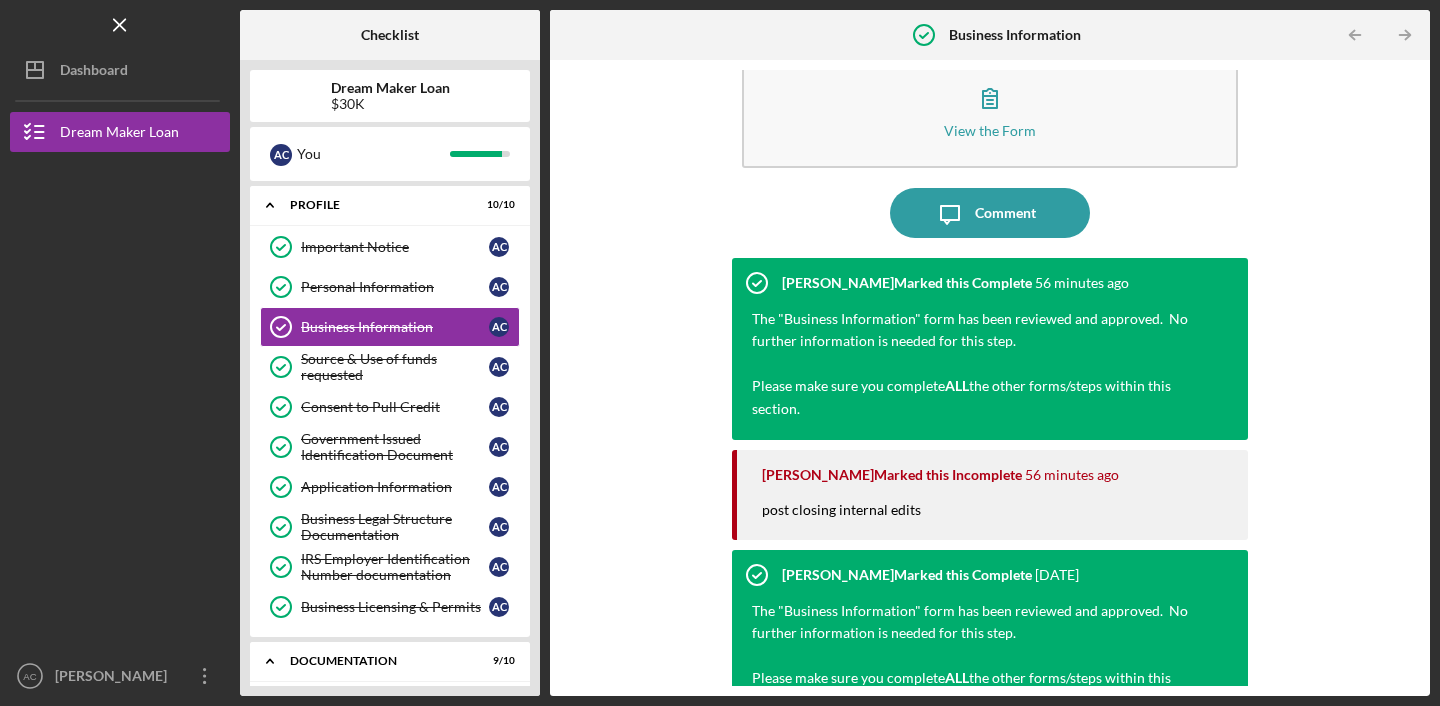 scroll, scrollTop: 80, scrollLeft: 0, axis: vertical 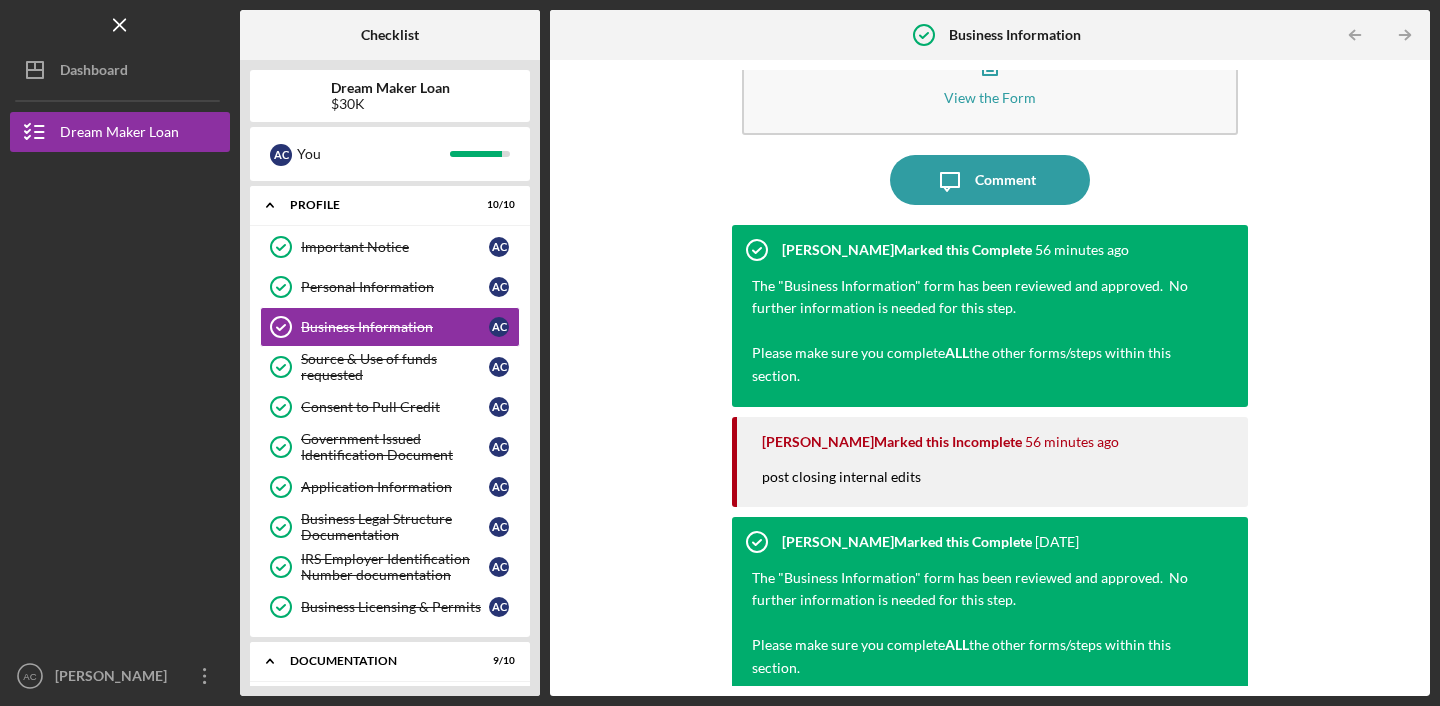 click on "56 minutes ago" at bounding box center (1072, 442) 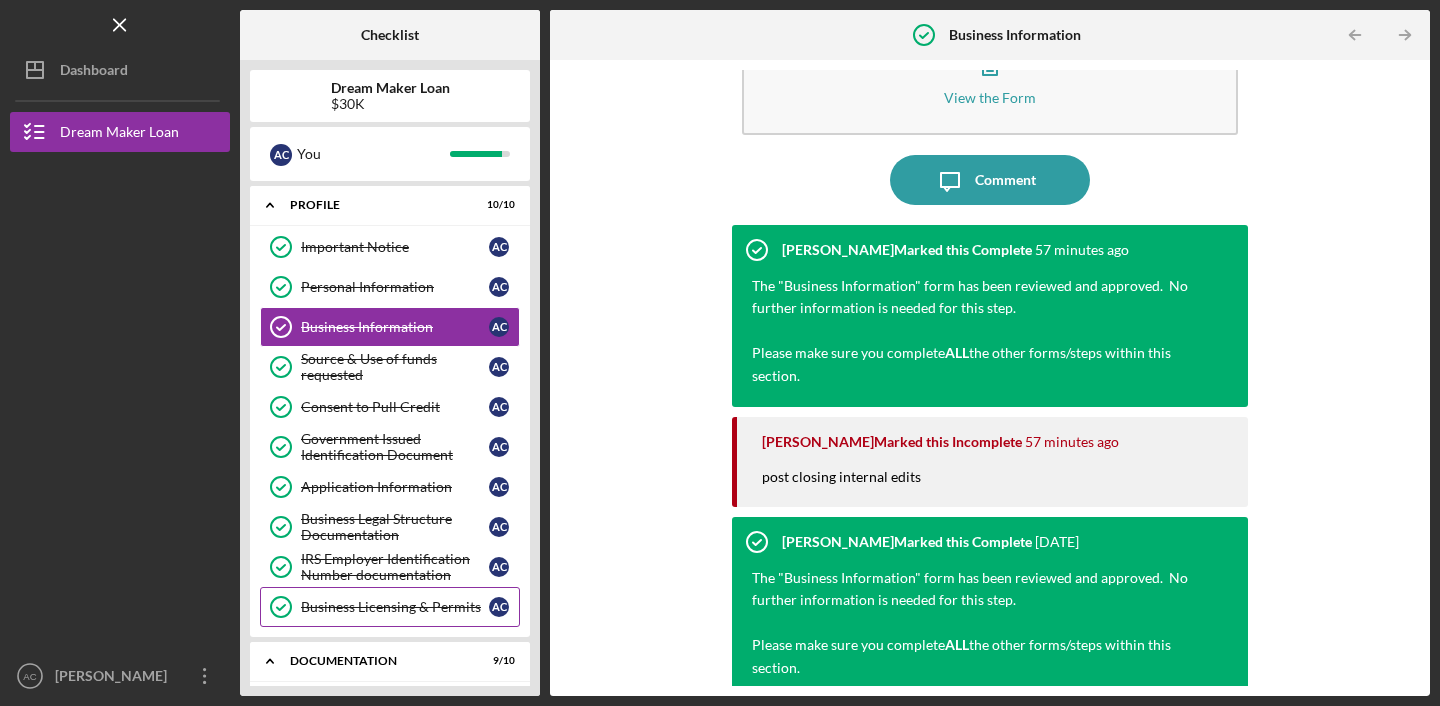 click on "Business Licensing & Permits Business Licensing & Permits A C" at bounding box center [390, 607] 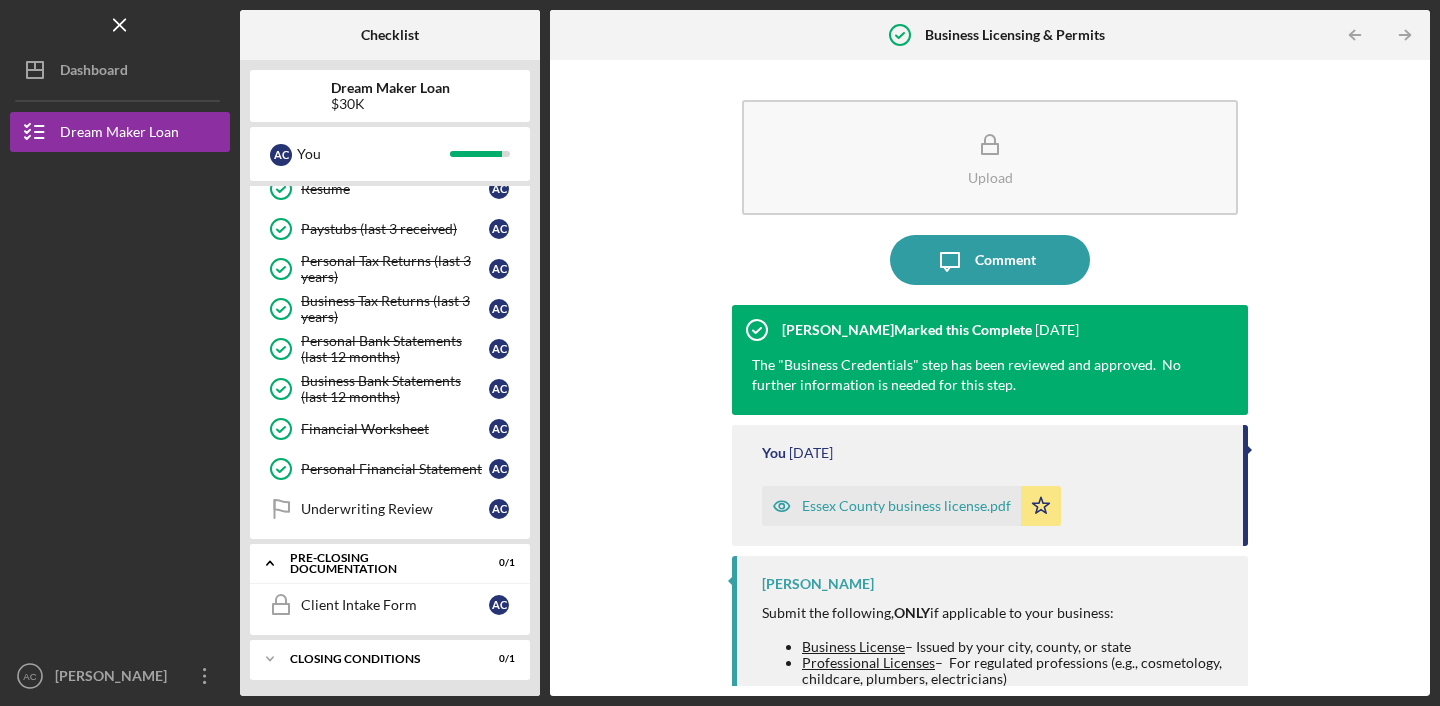 scroll, scrollTop: 558, scrollLeft: 0, axis: vertical 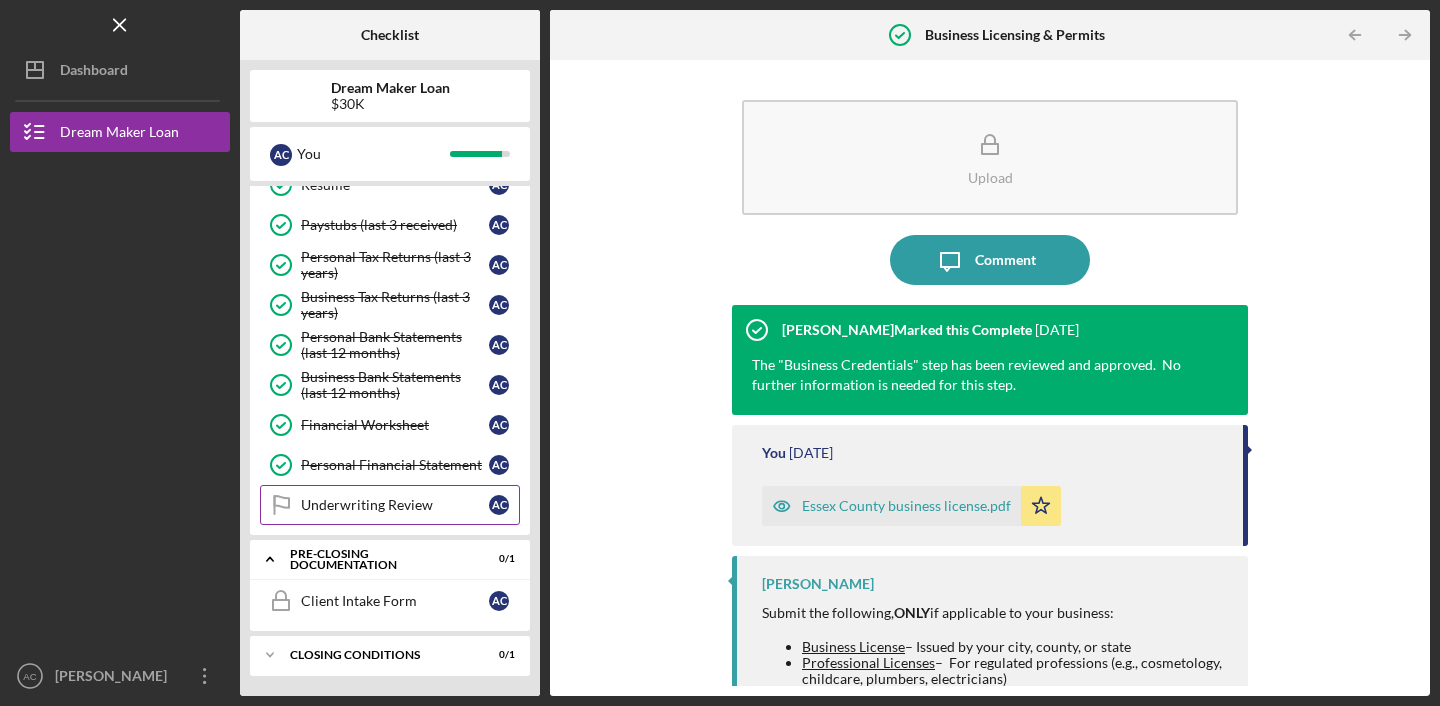 click on "Underwriting Review" at bounding box center (395, 505) 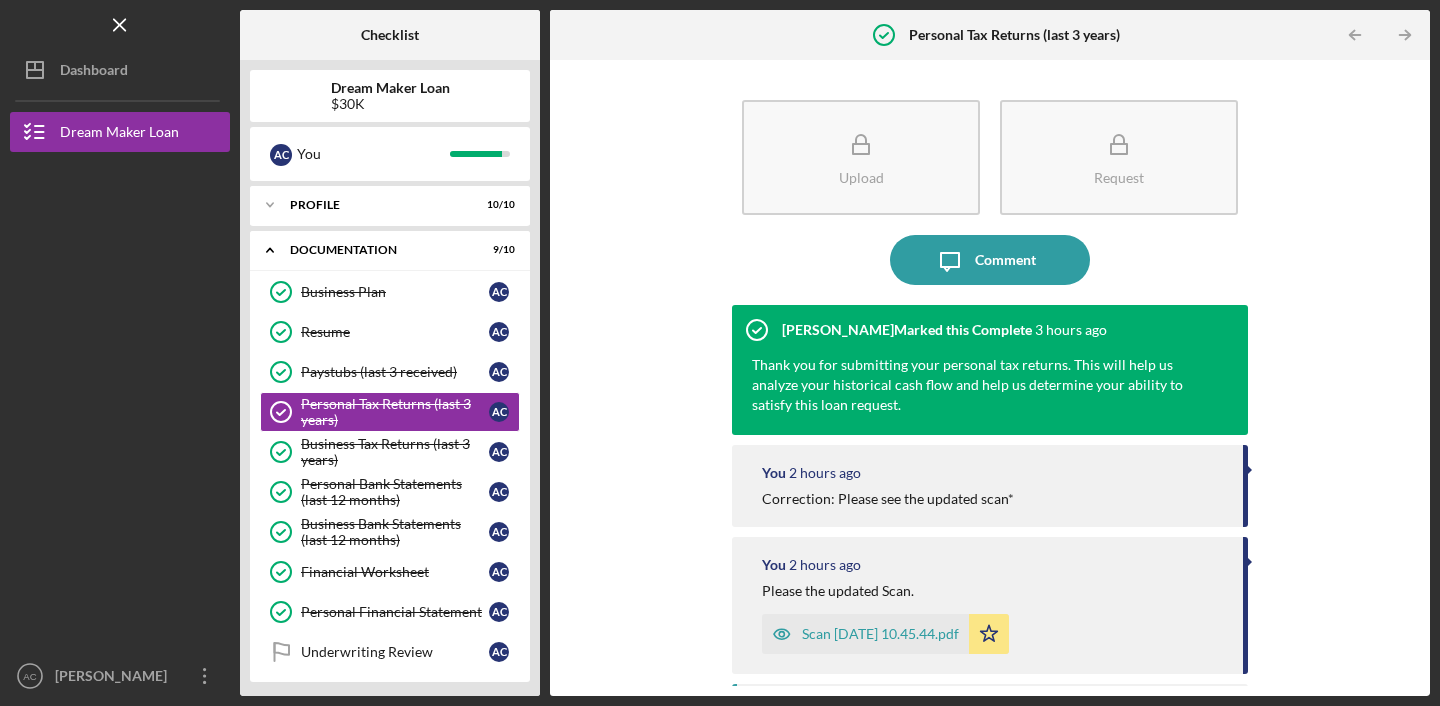 scroll, scrollTop: 0, scrollLeft: 0, axis: both 